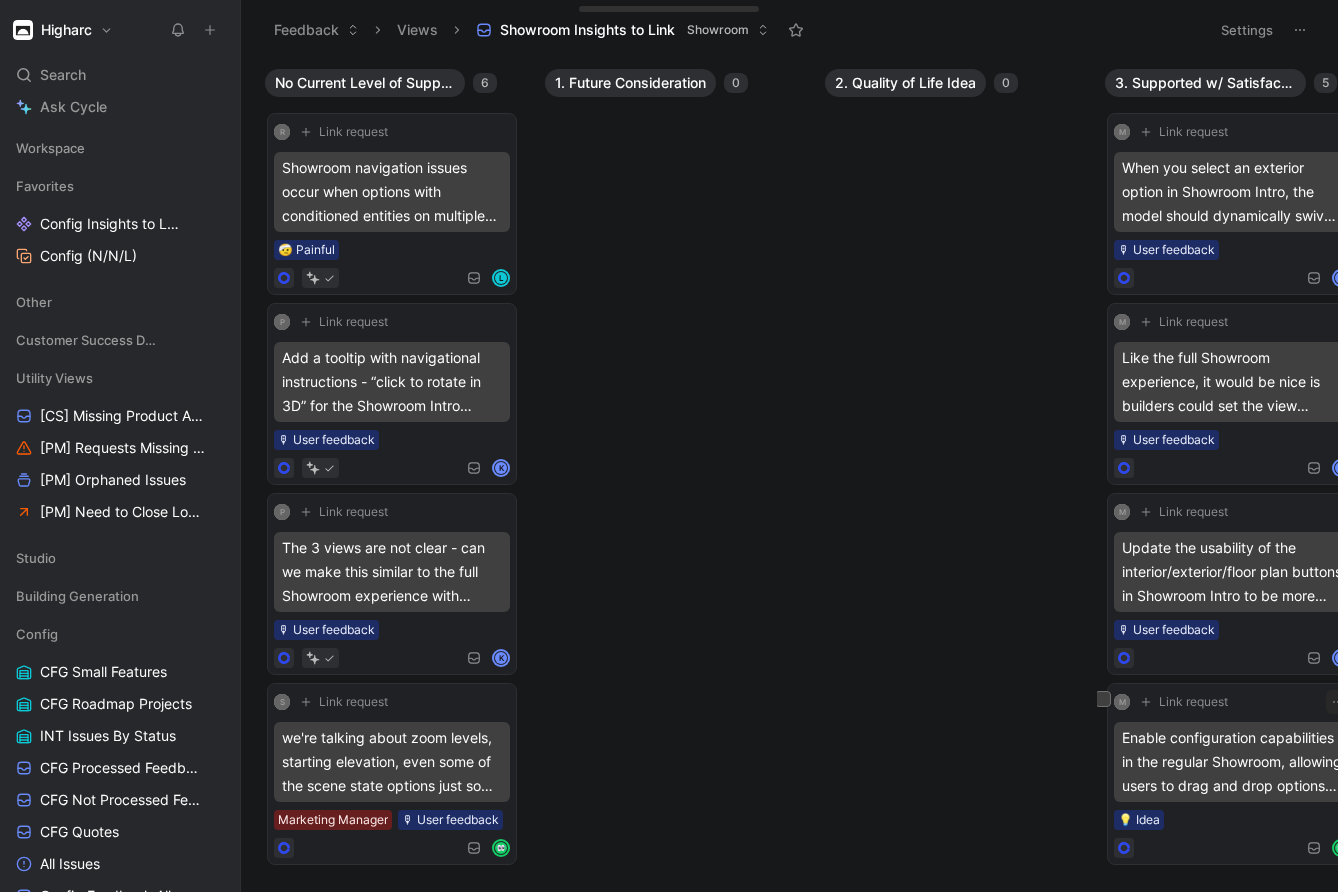 scroll, scrollTop: 0, scrollLeft: 0, axis: both 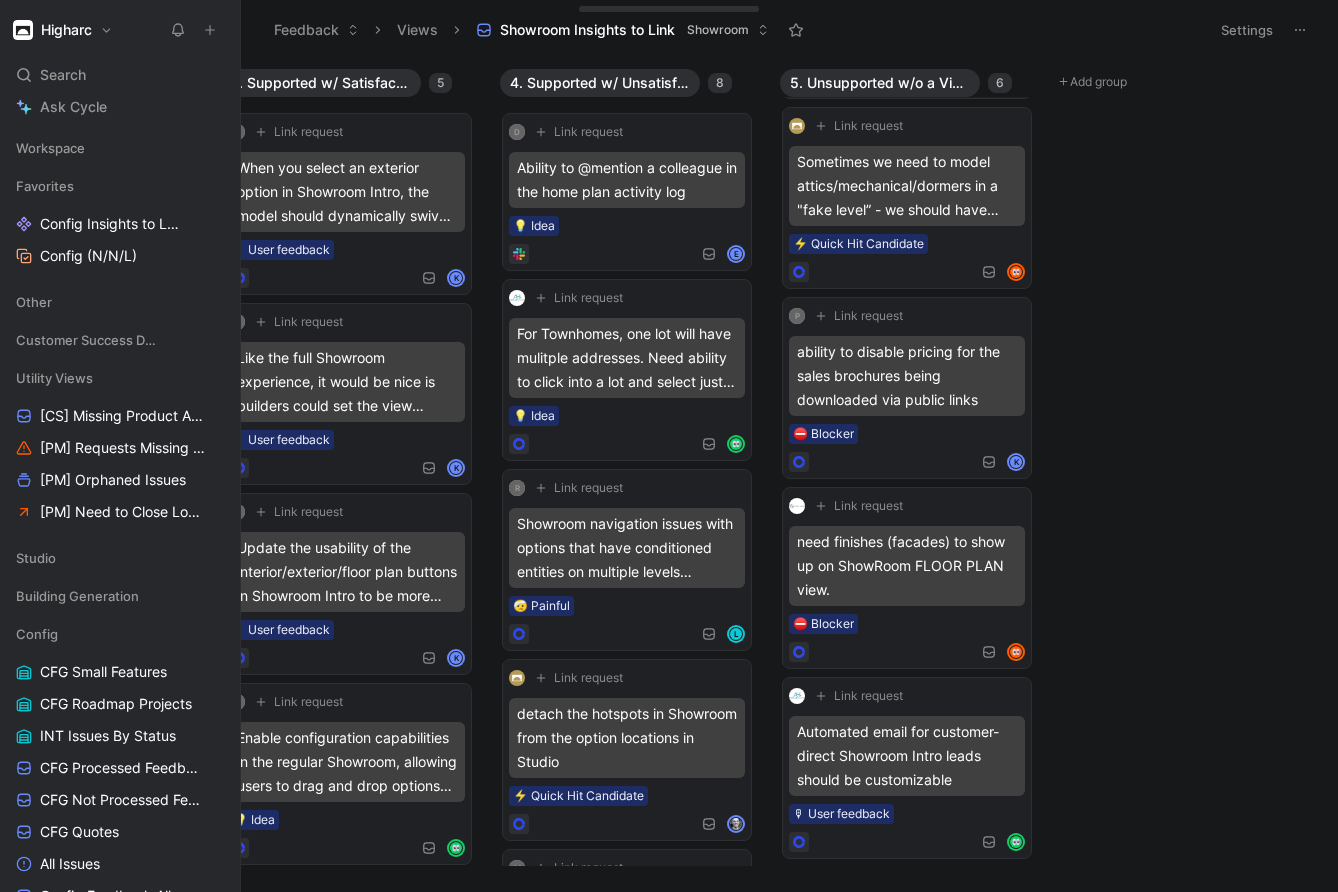 click on "Higharc Search ⌘ K Ask Cycle Workspace Favorites Config Insights to Link Config (N/N/L) Other Customer Success Dashboards Utility Views [CS] Missing Product Area [PM] Requests Missing Product Area [PM] Orphaned Issues [PM] Need to Close Loop Studio Building Generation Config CFG Small Features CFG Roadmap Projects  INT Issues By Status CFG Processed Feedback CFG Not Processed Feedback CFG Quotes All Issues Config Feedback All Showroom Showroom All Issues Showroom Feedback All Showroom Insights to Link Procure Foundation Import Notion WIP Dashboards
To pick up a draggable item, press the space bar.
While dragging, use the arrow keys to move the item.
Press space again to drop the item in its new position, or press escape to cancel.
Help center Invite member" at bounding box center (120, 446) 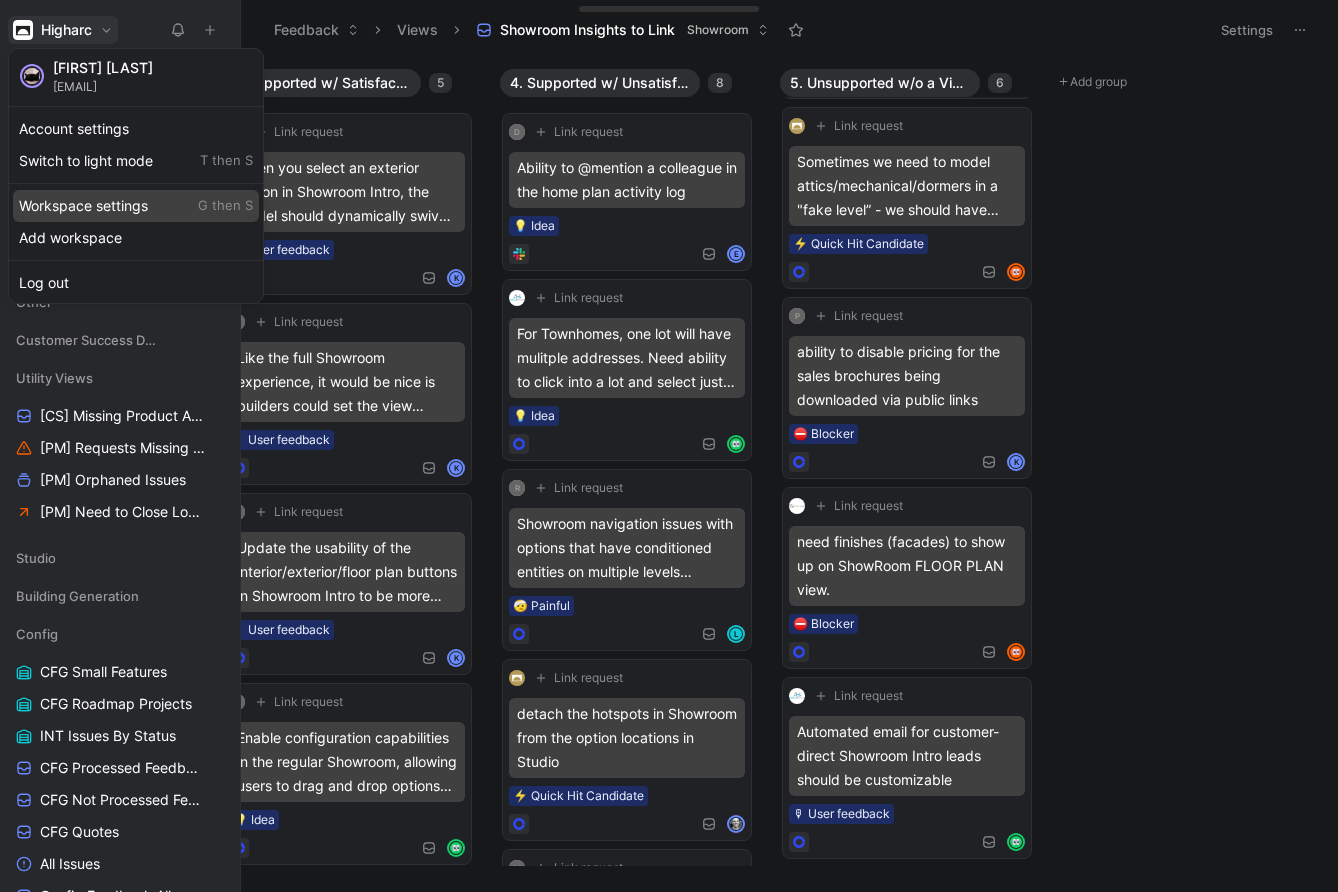 click on "Workspace settings G then S" at bounding box center (136, 206) 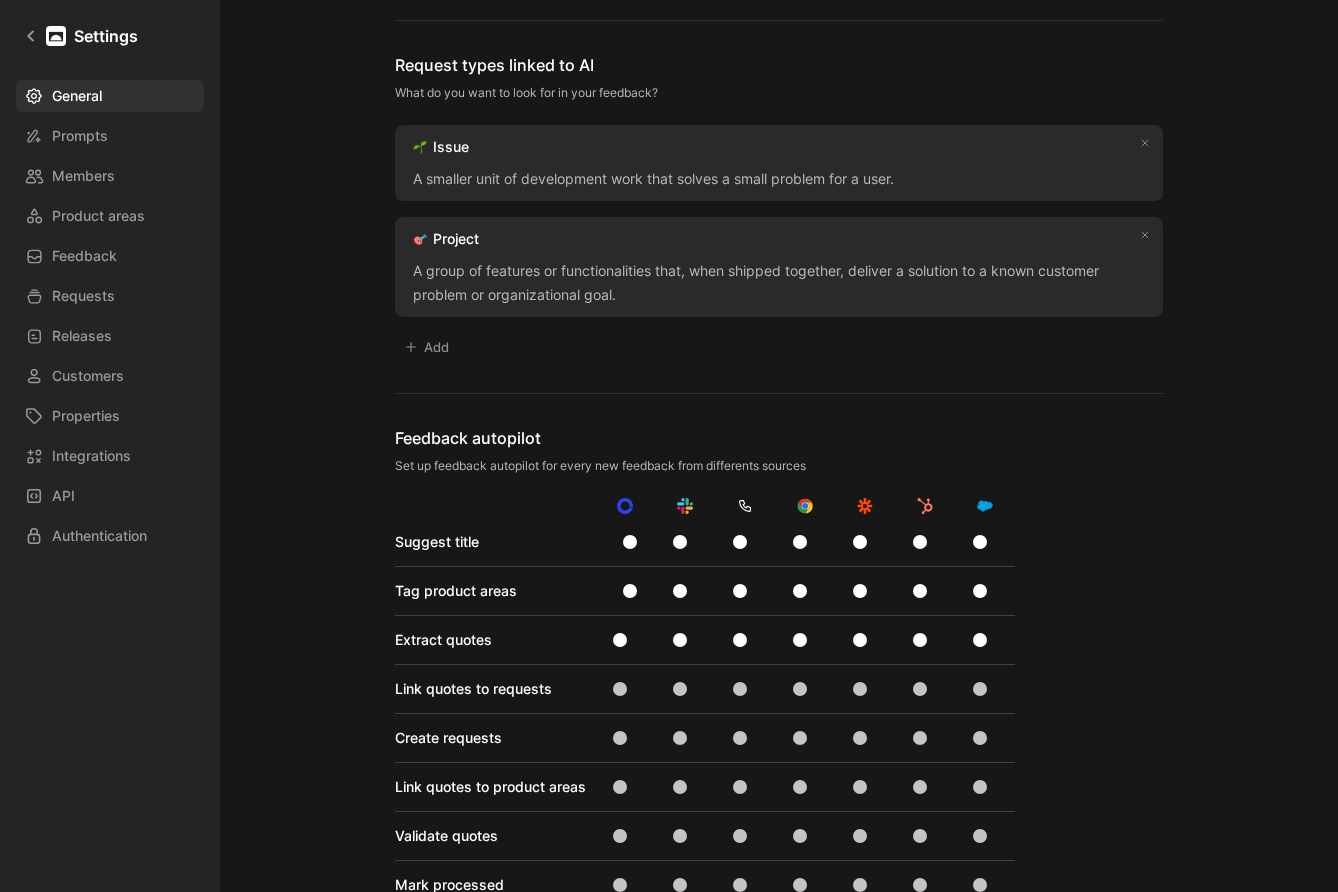 scroll, scrollTop: 1567, scrollLeft: 0, axis: vertical 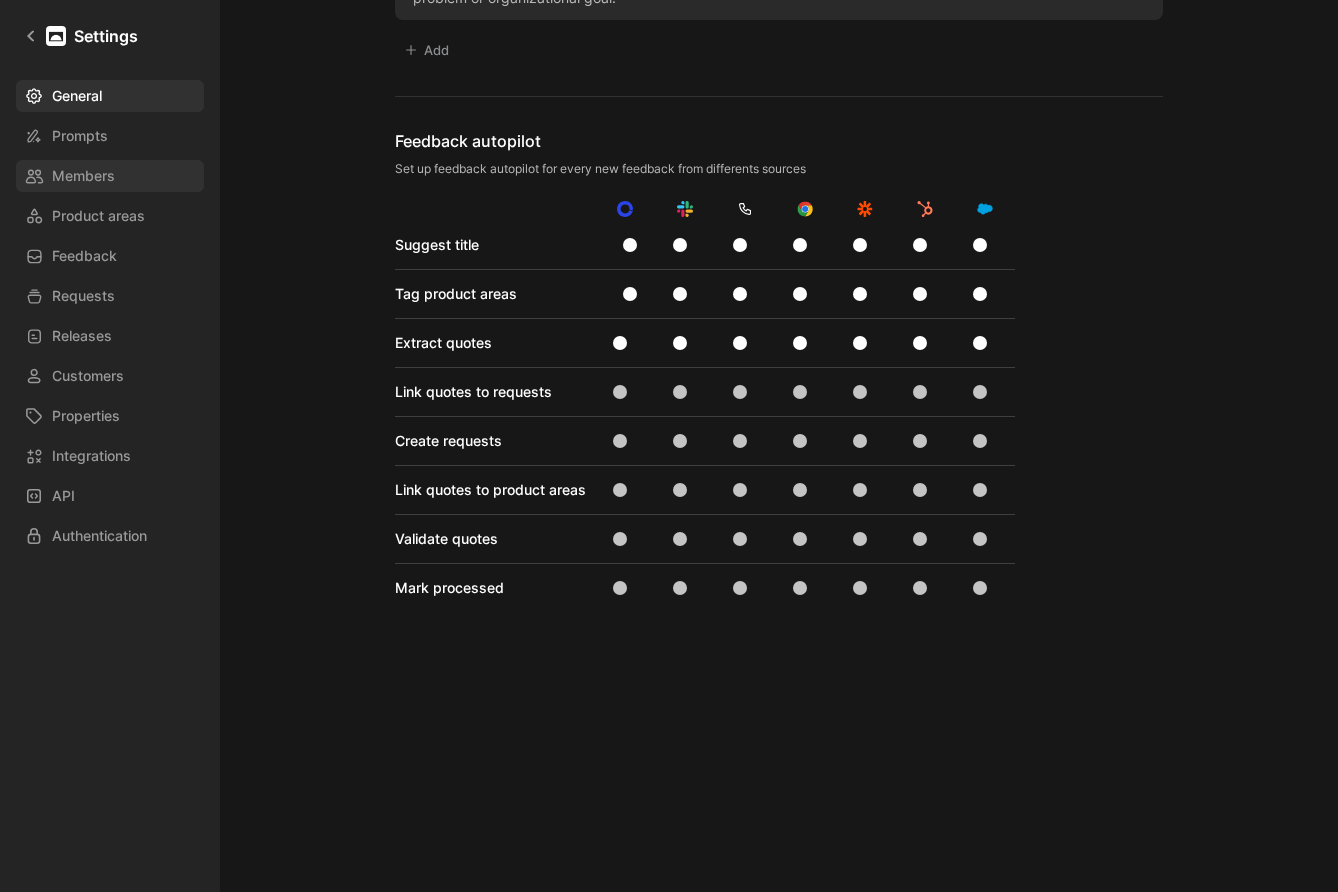 click on "Members" at bounding box center [110, 176] 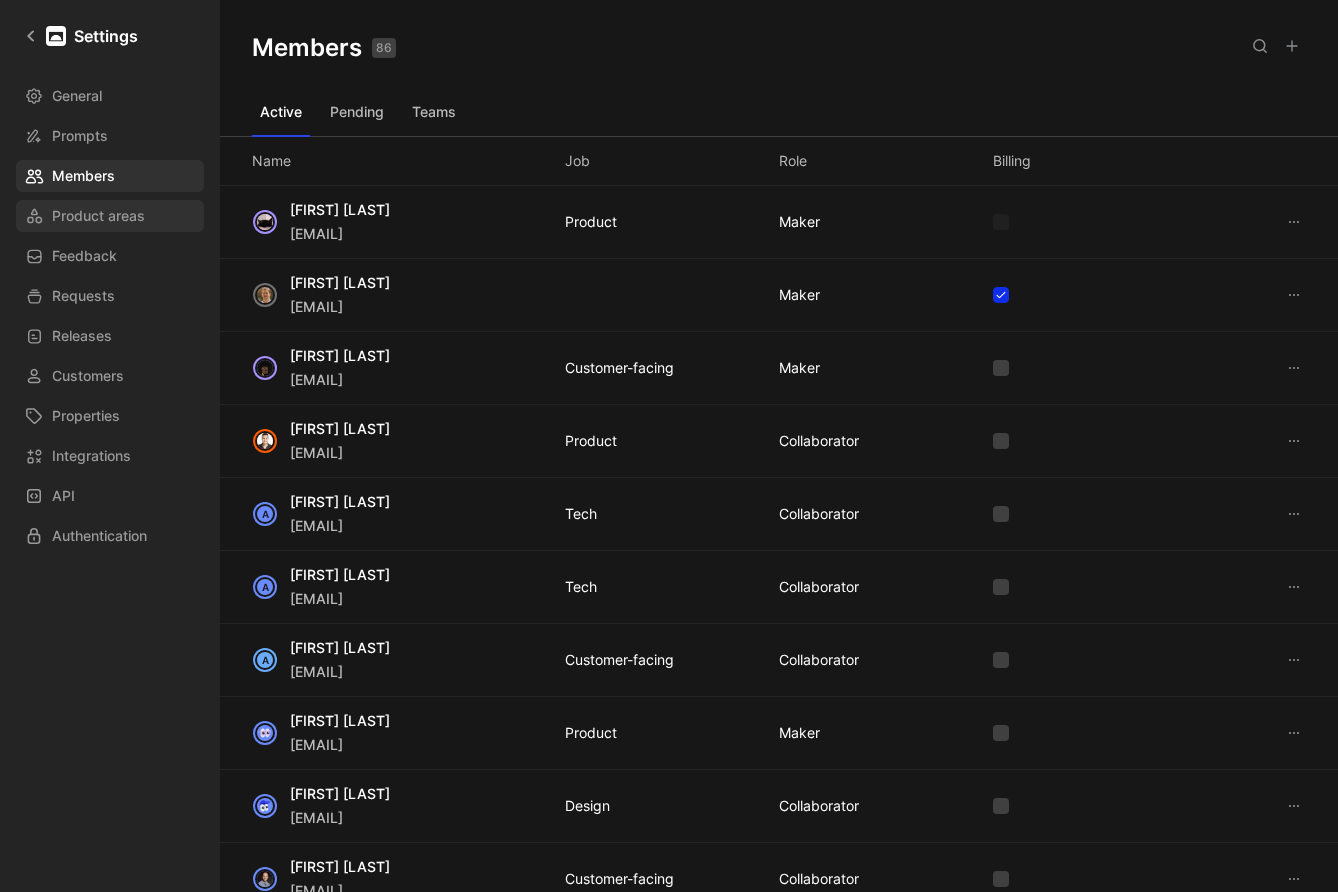 click on "Product areas" at bounding box center (98, 216) 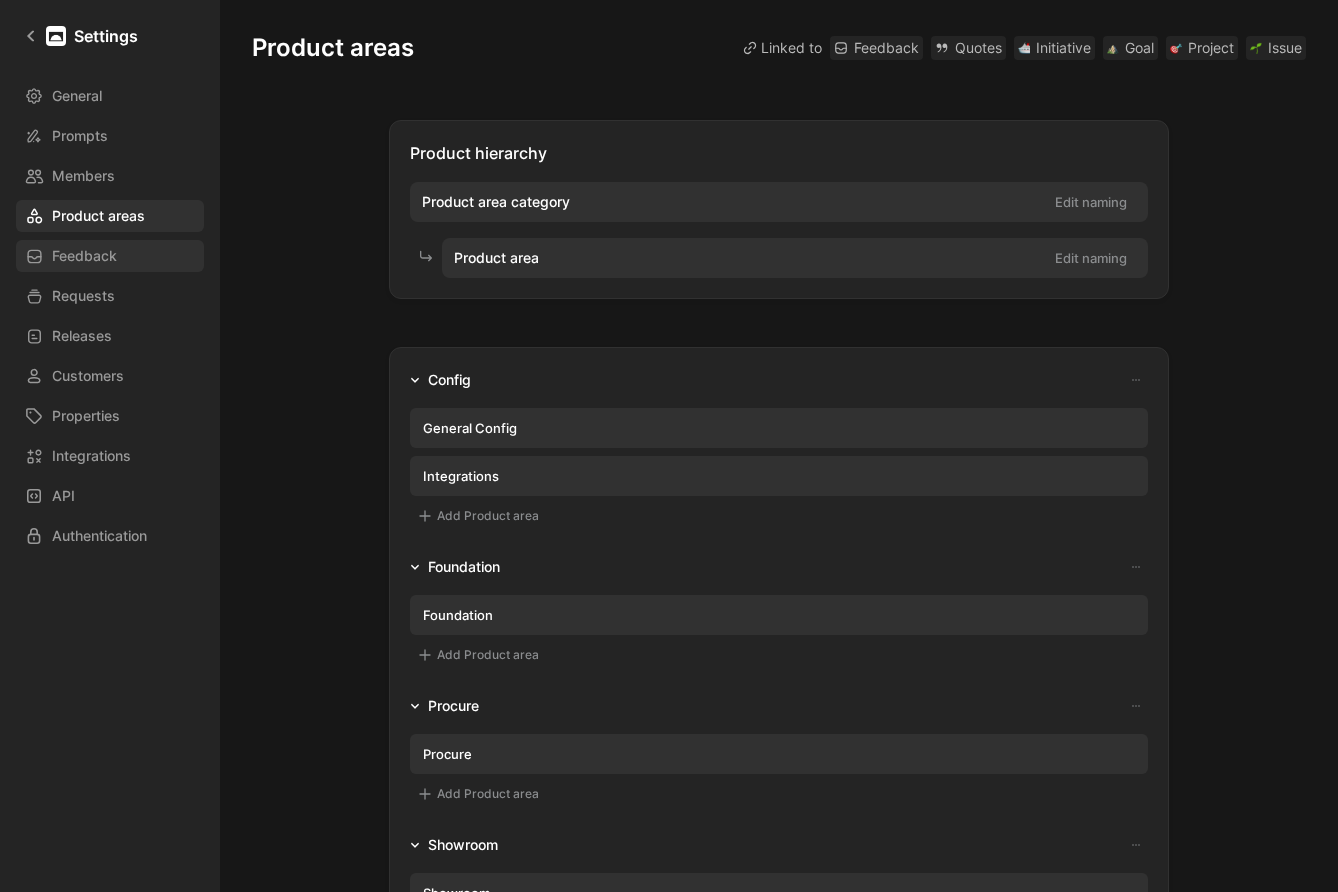 click on "Feedback" at bounding box center (110, 256) 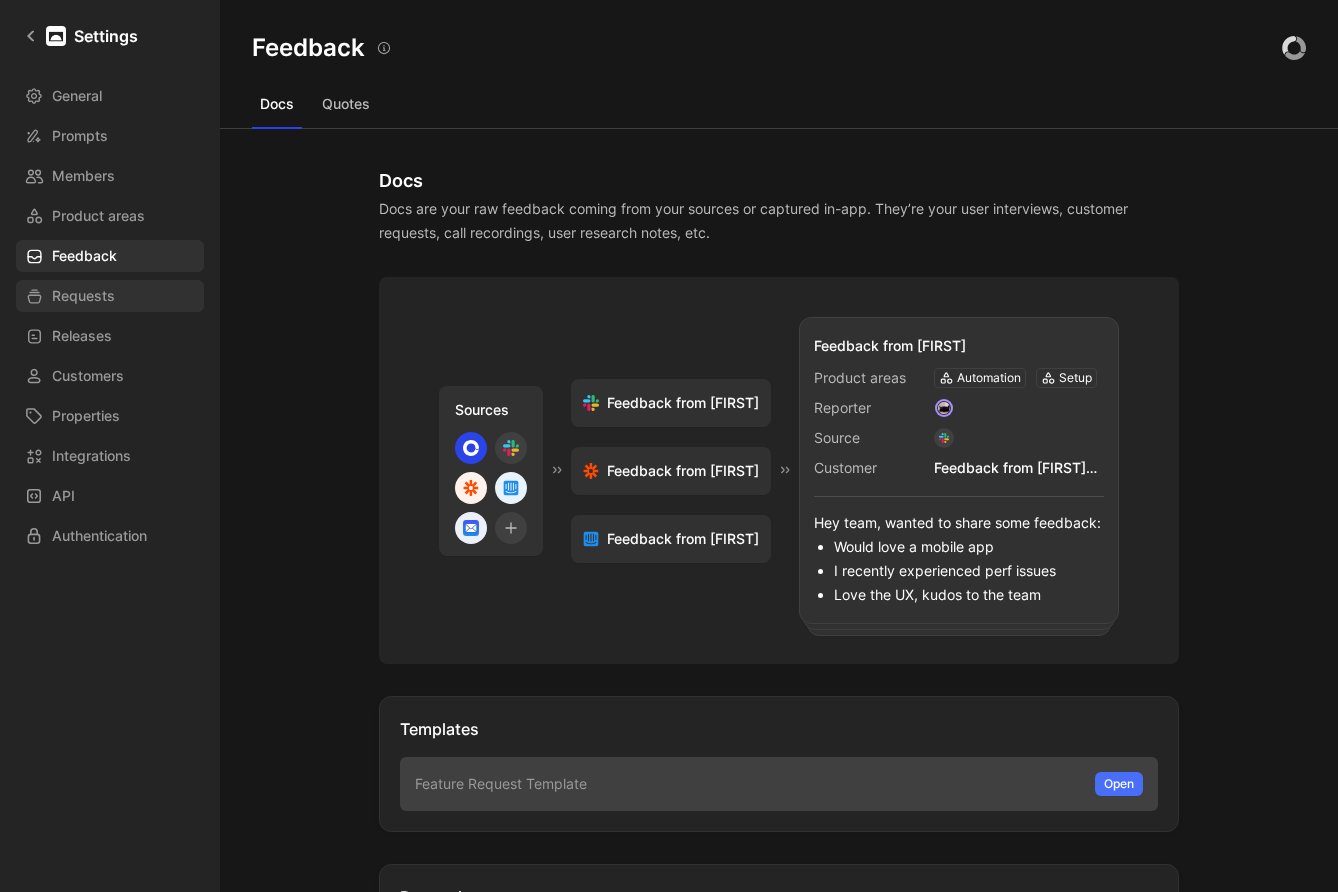 click on "Requests" at bounding box center (110, 296) 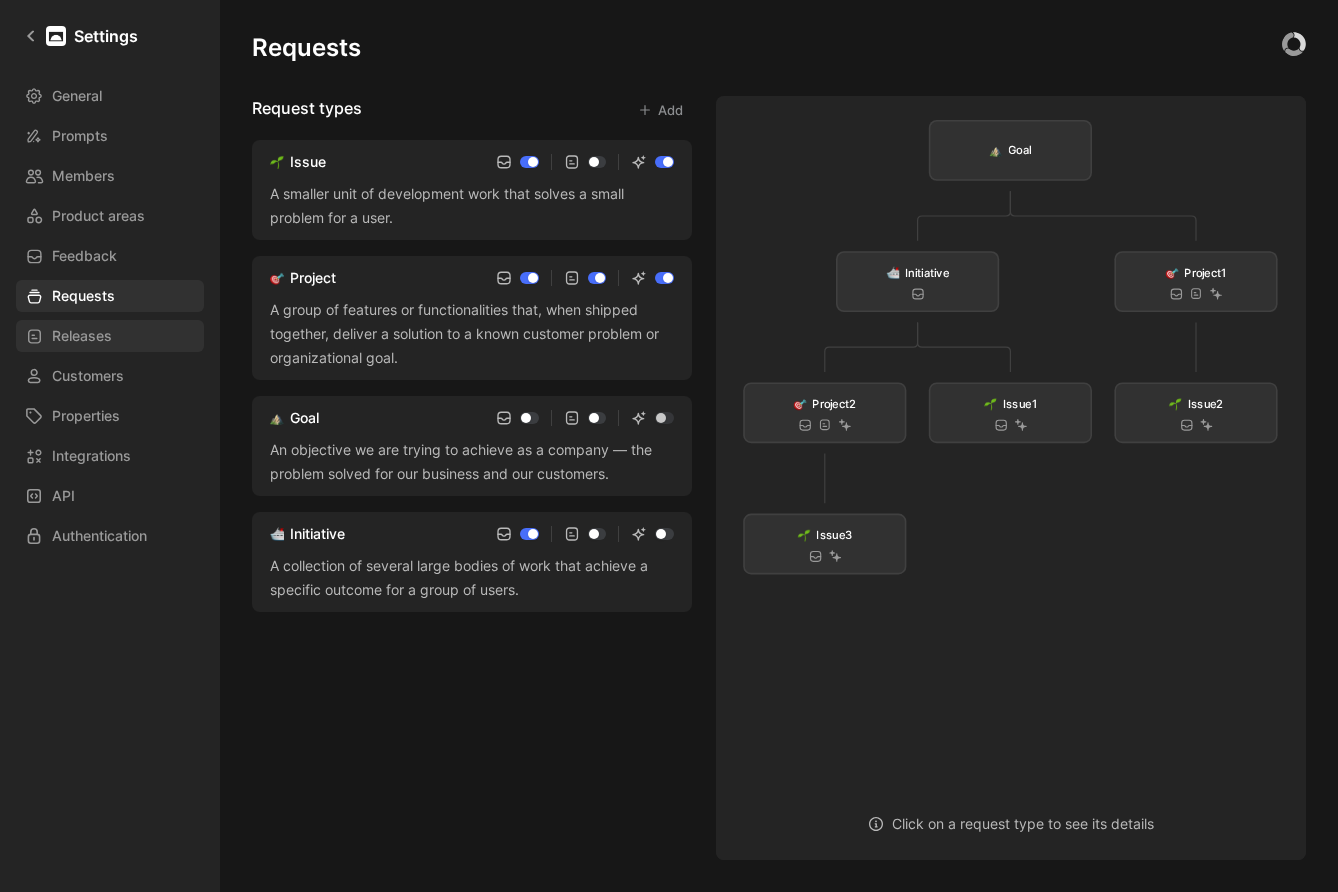 click on "Releases" at bounding box center [110, 336] 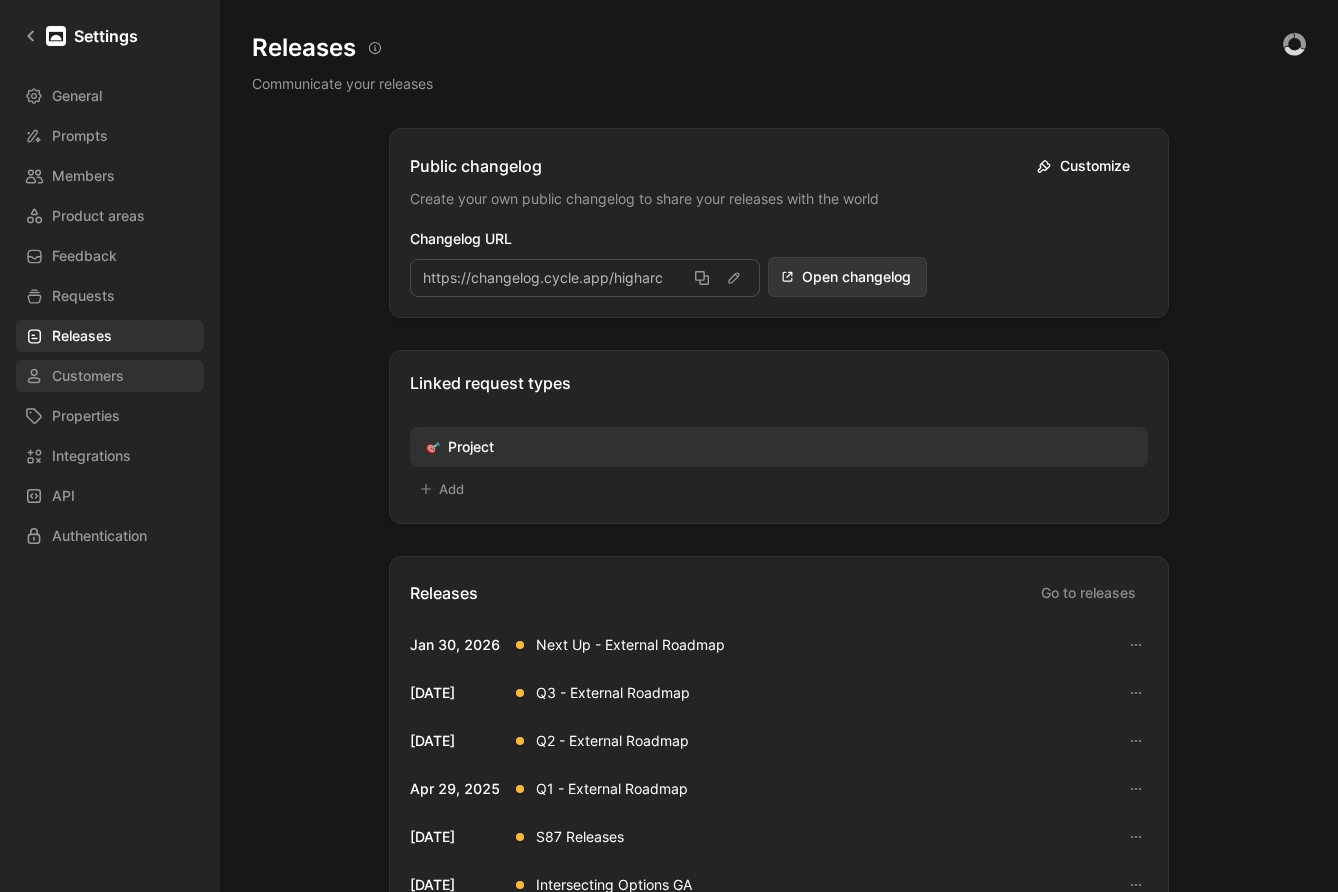click on "Customers" at bounding box center (110, 376) 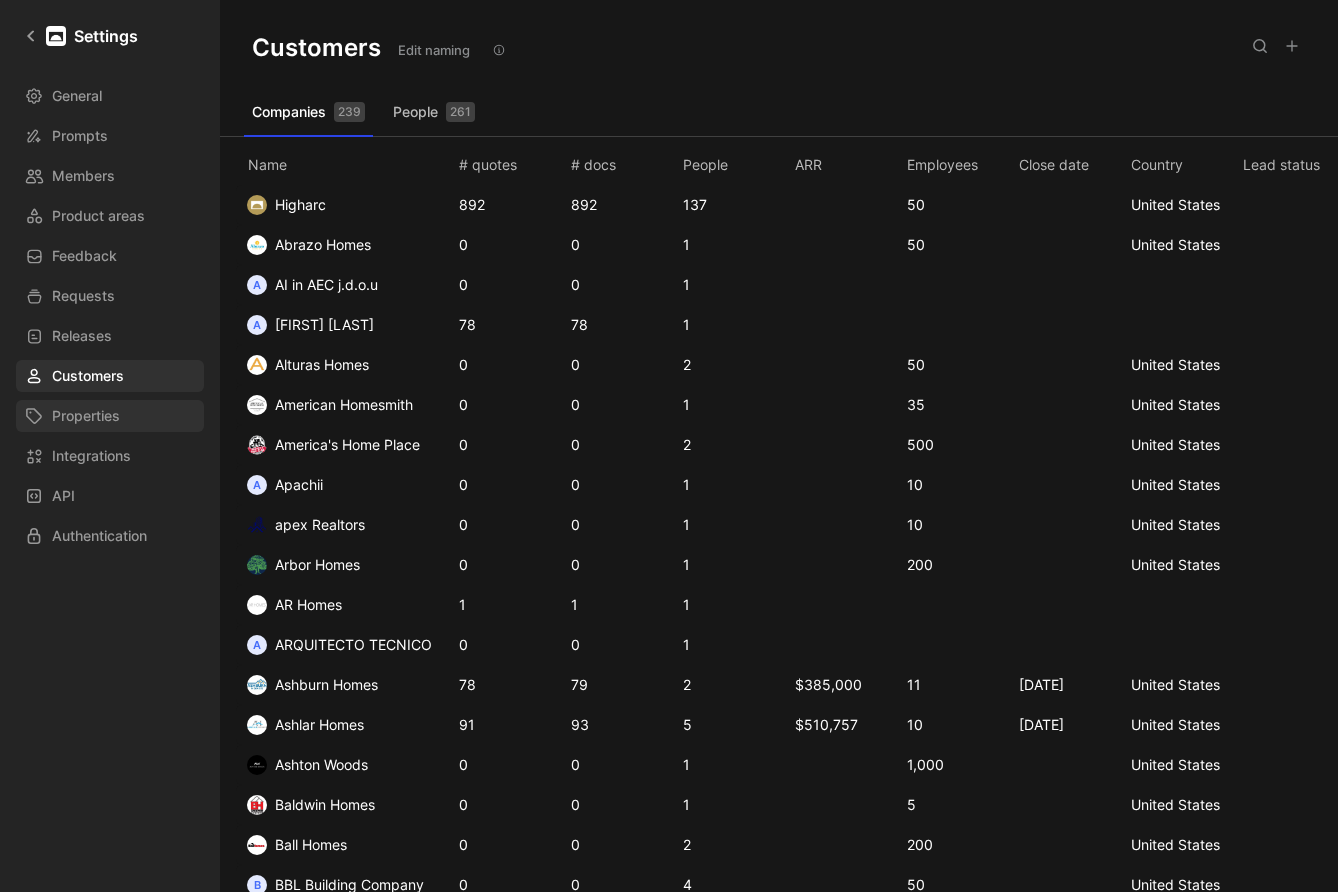 click on "Properties" at bounding box center (110, 416) 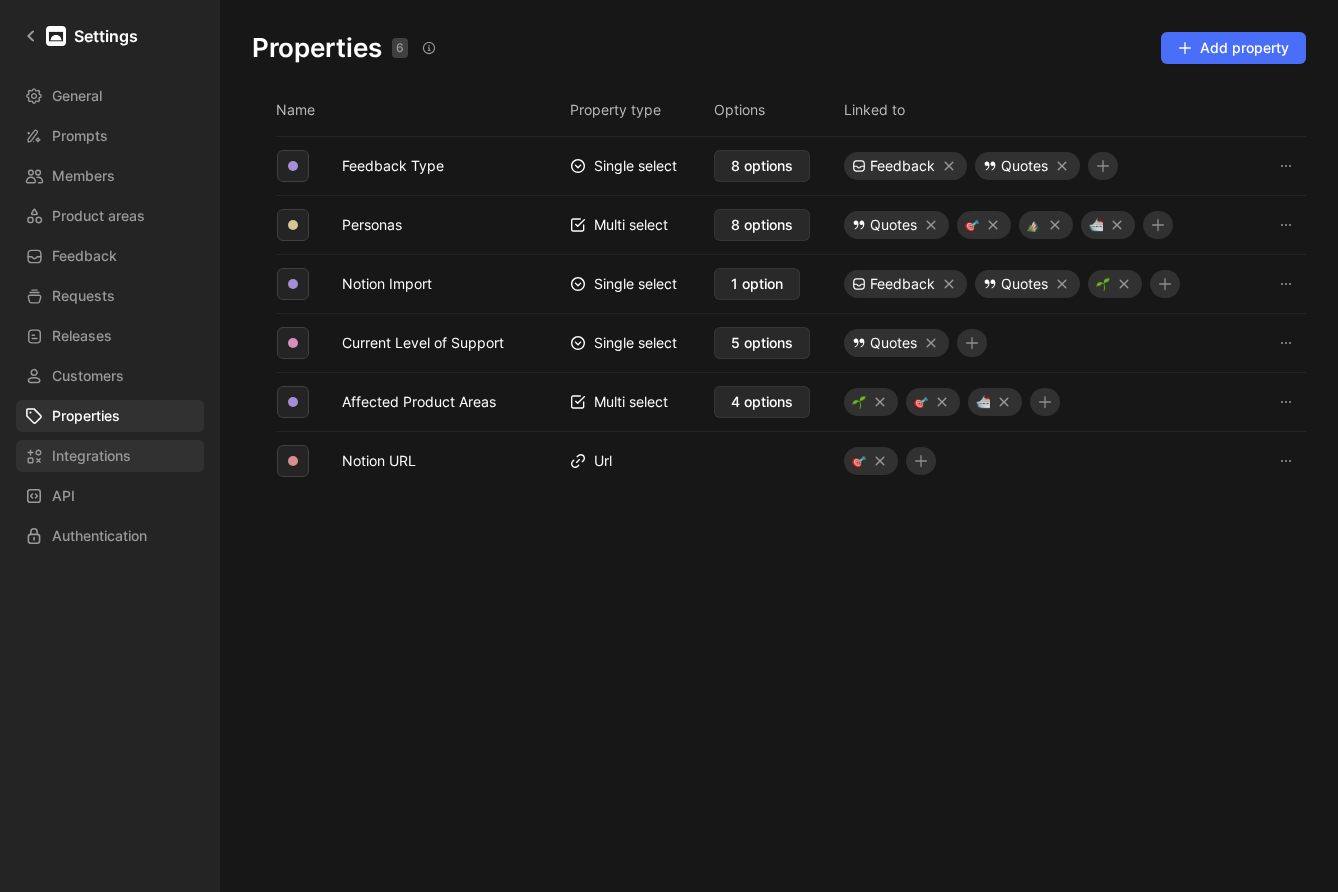 click on "Integrations" at bounding box center [110, 456] 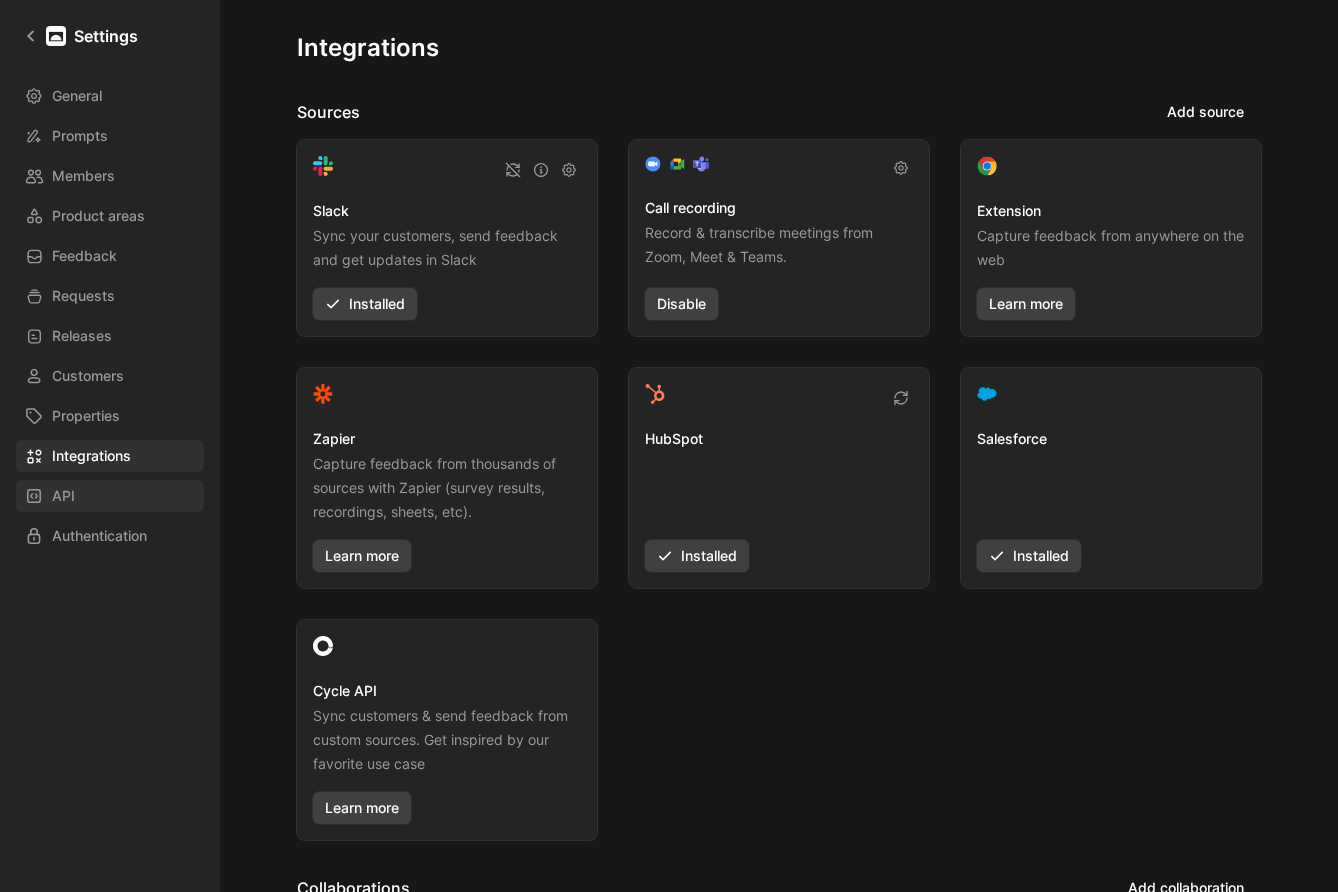 click on "API" at bounding box center (110, 496) 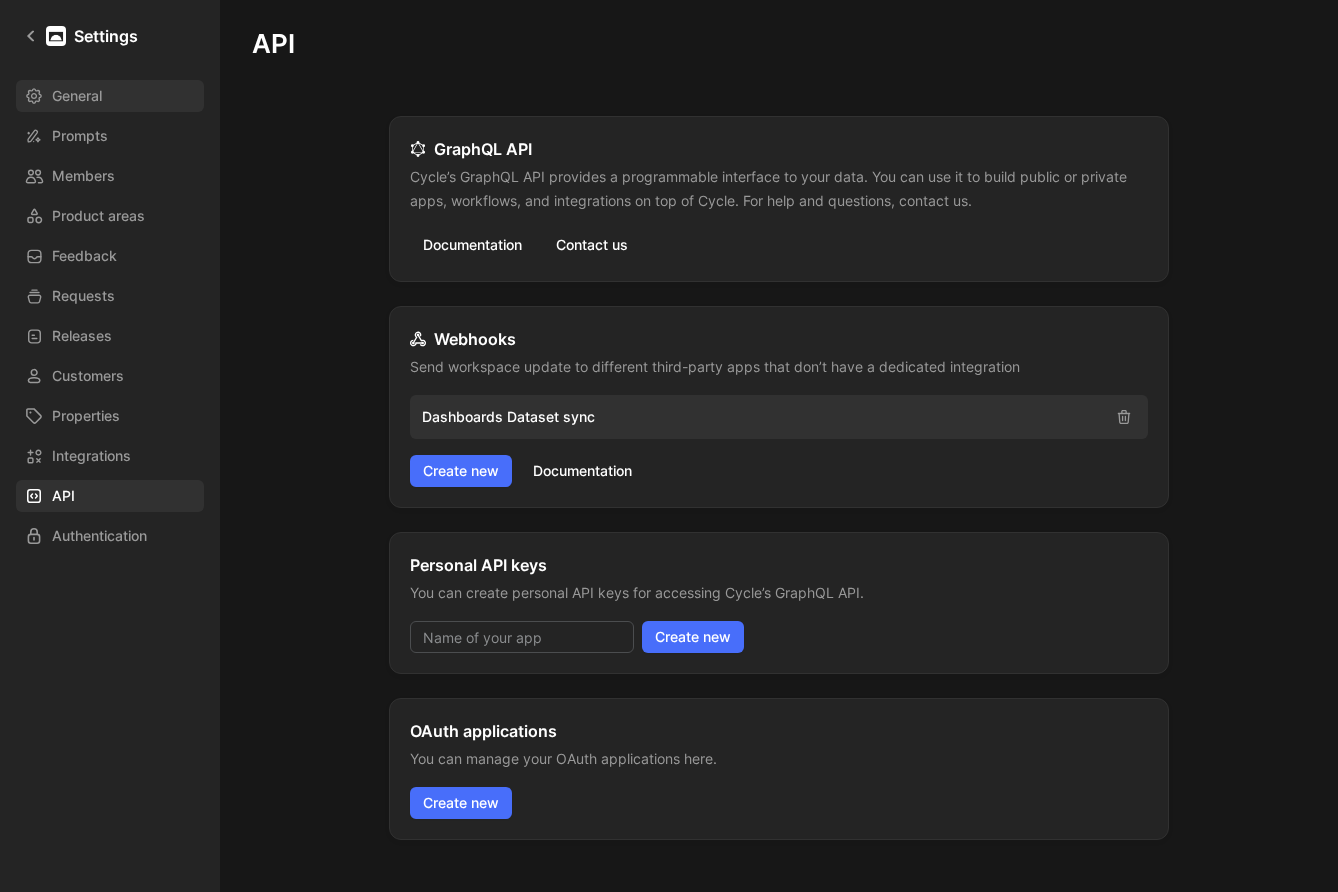 click on "General" at bounding box center (77, 96) 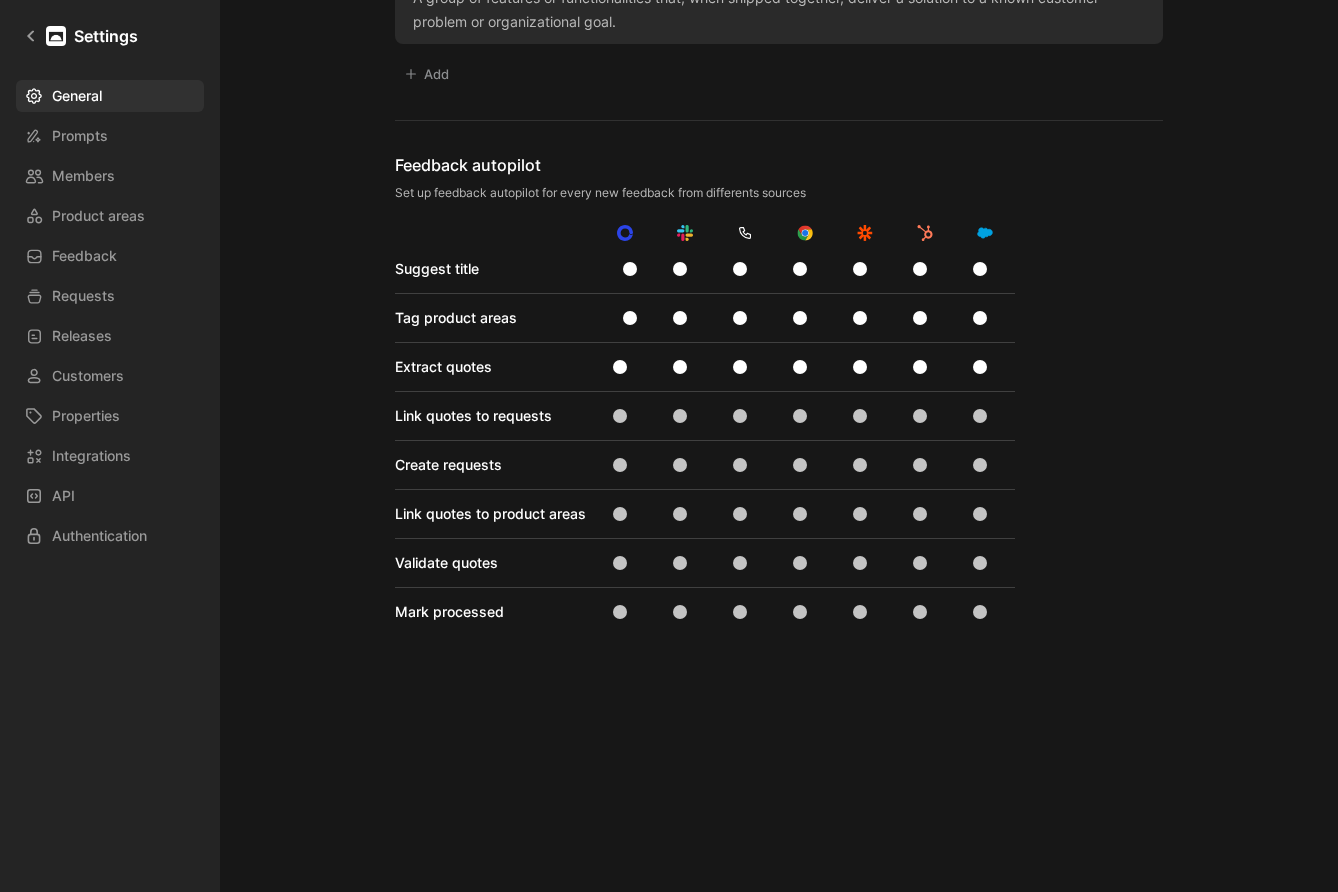scroll, scrollTop: 1567, scrollLeft: 0, axis: vertical 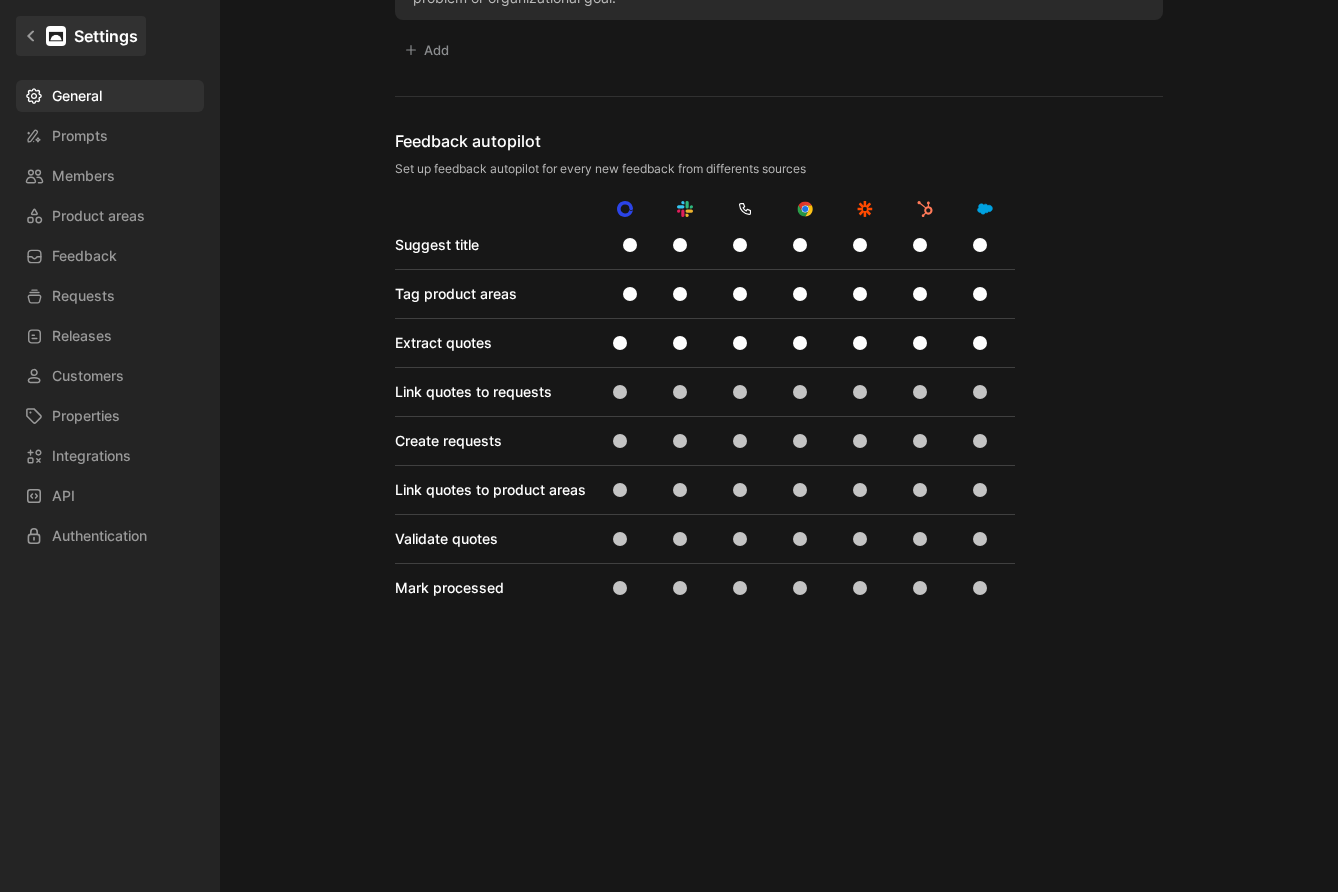 click on "Settings" at bounding box center (81, 36) 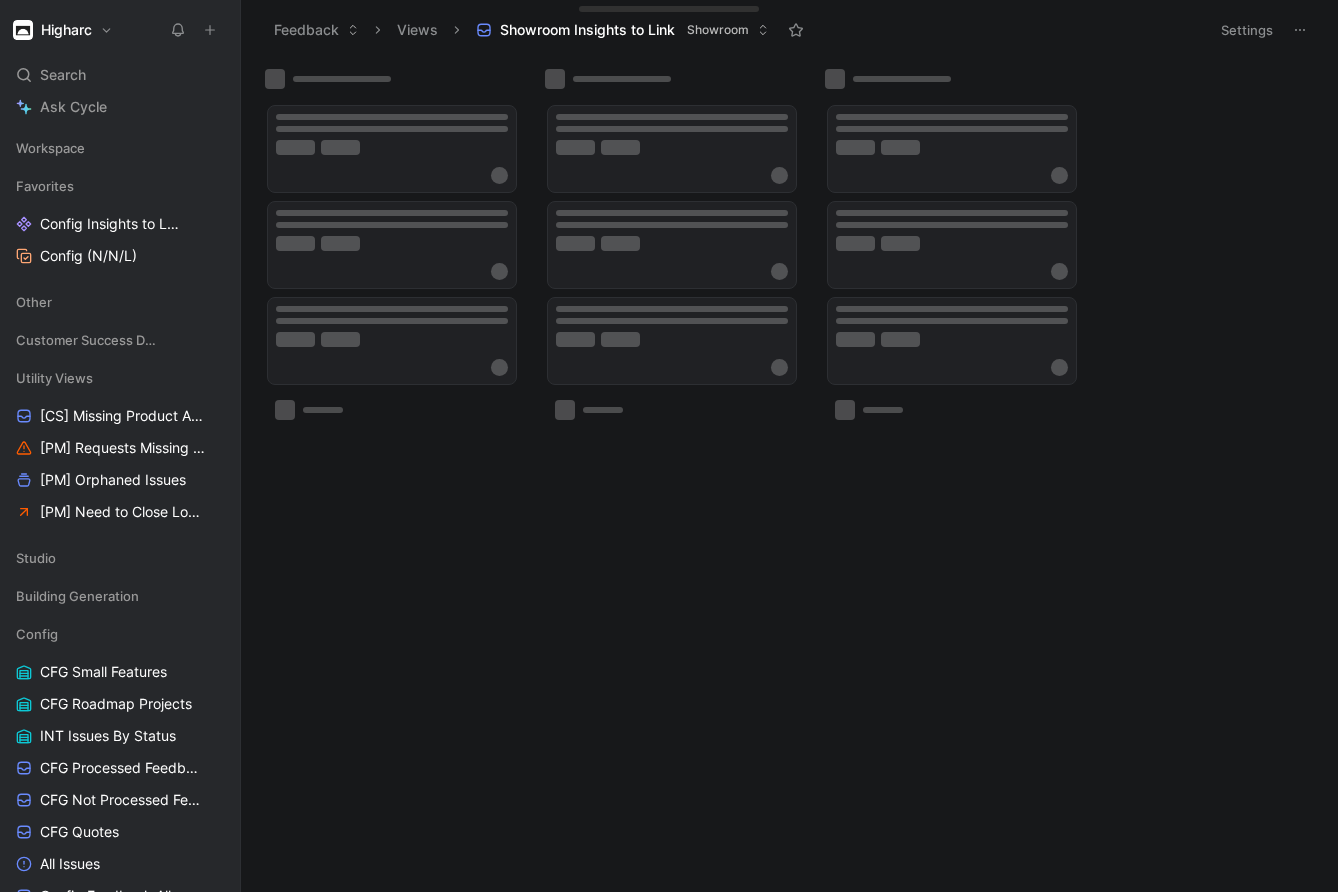 click on "Higharc" at bounding box center (63, 30) 